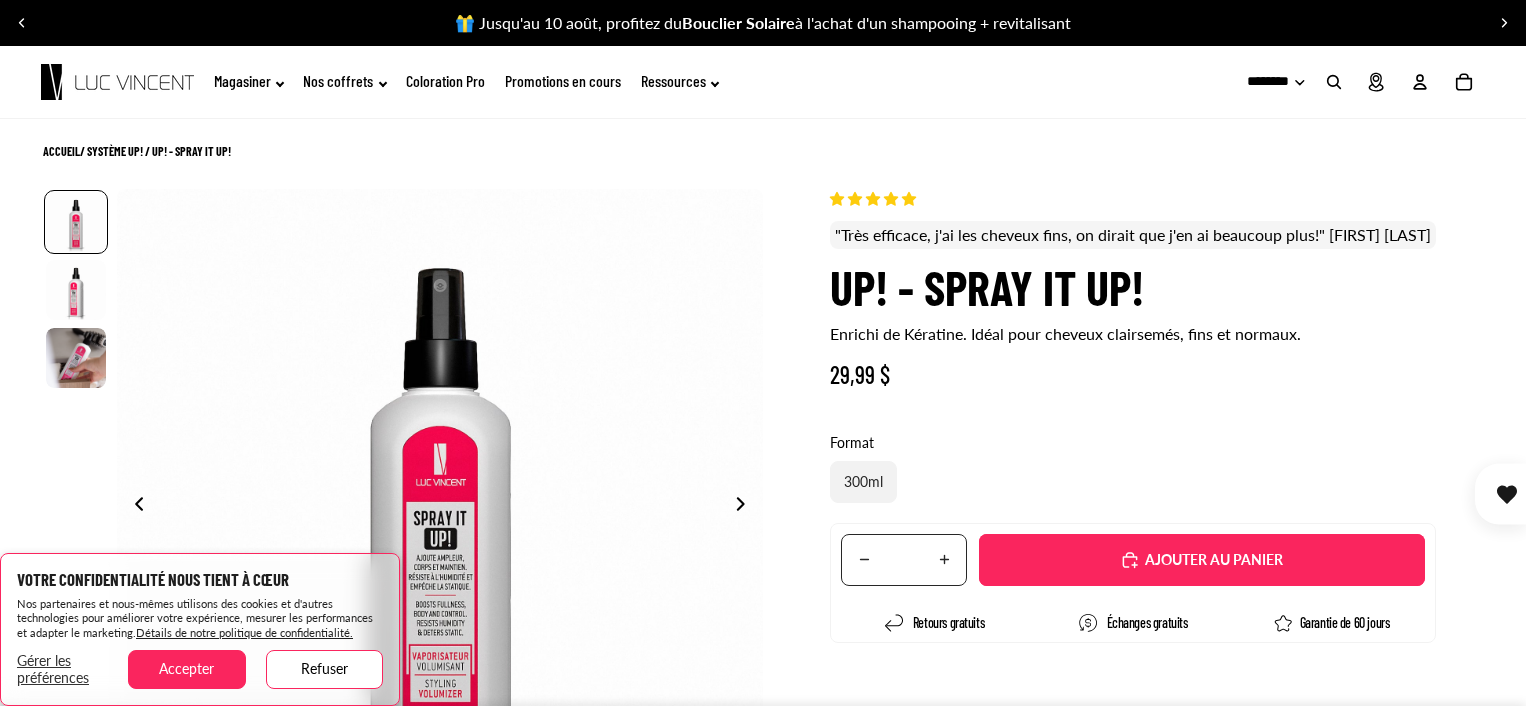 scroll, scrollTop: 0, scrollLeft: 0, axis: both 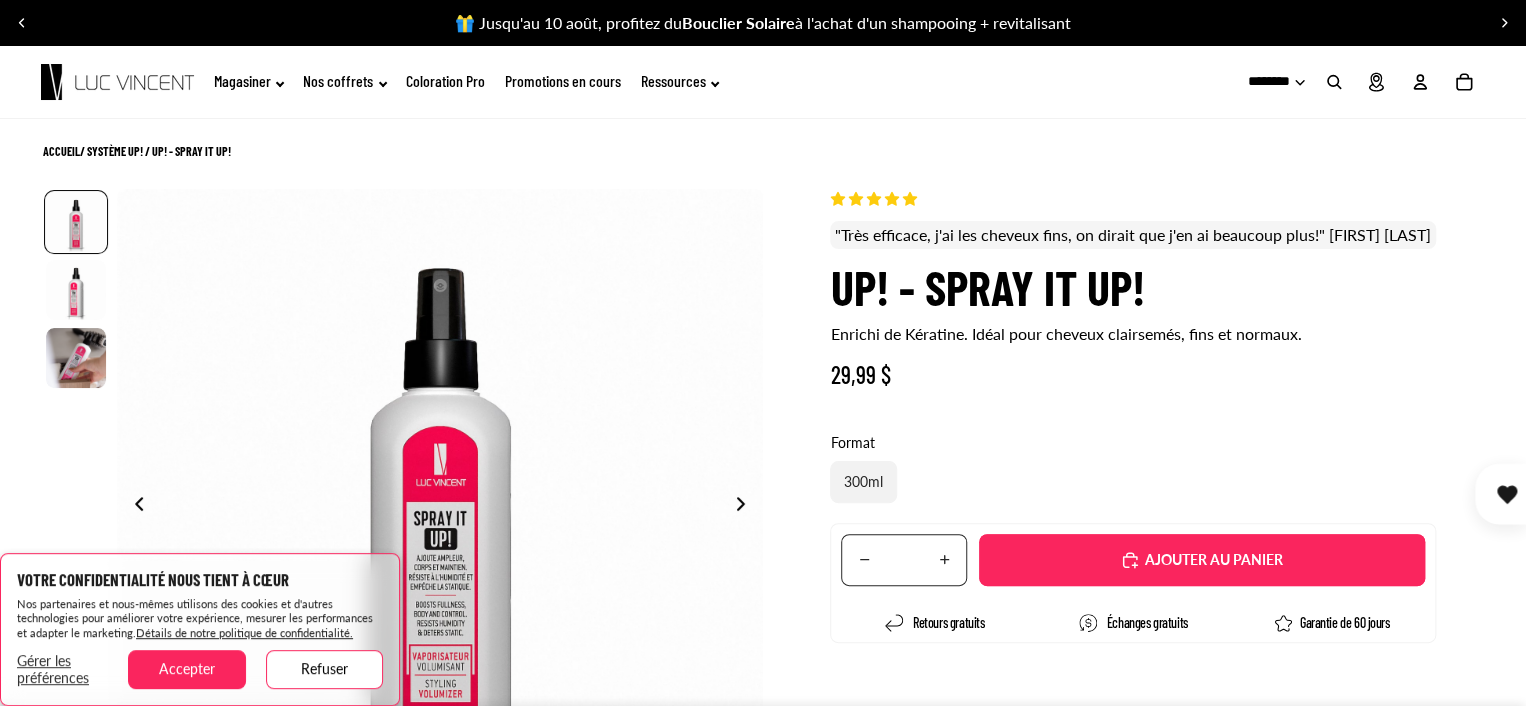 select on "**********" 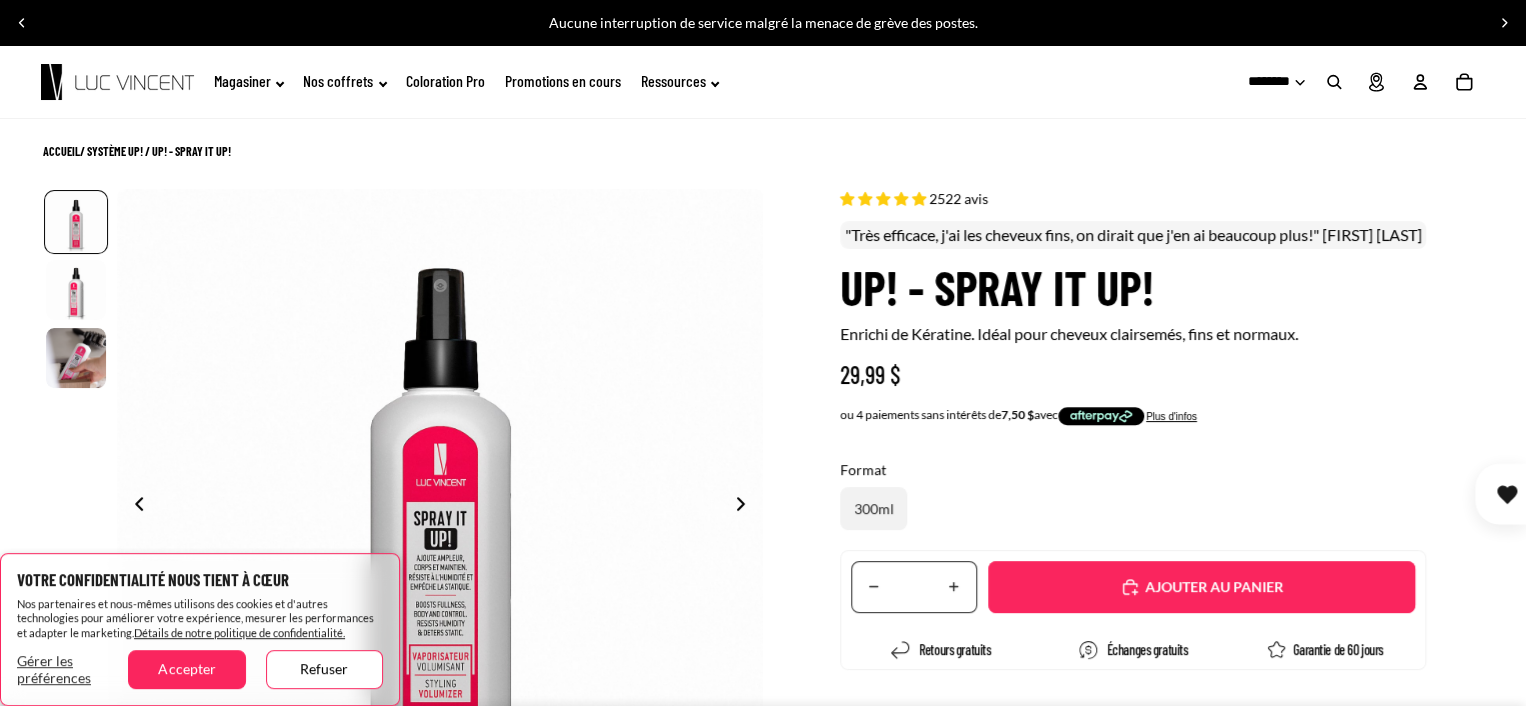 scroll, scrollTop: 100, scrollLeft: 0, axis: vertical 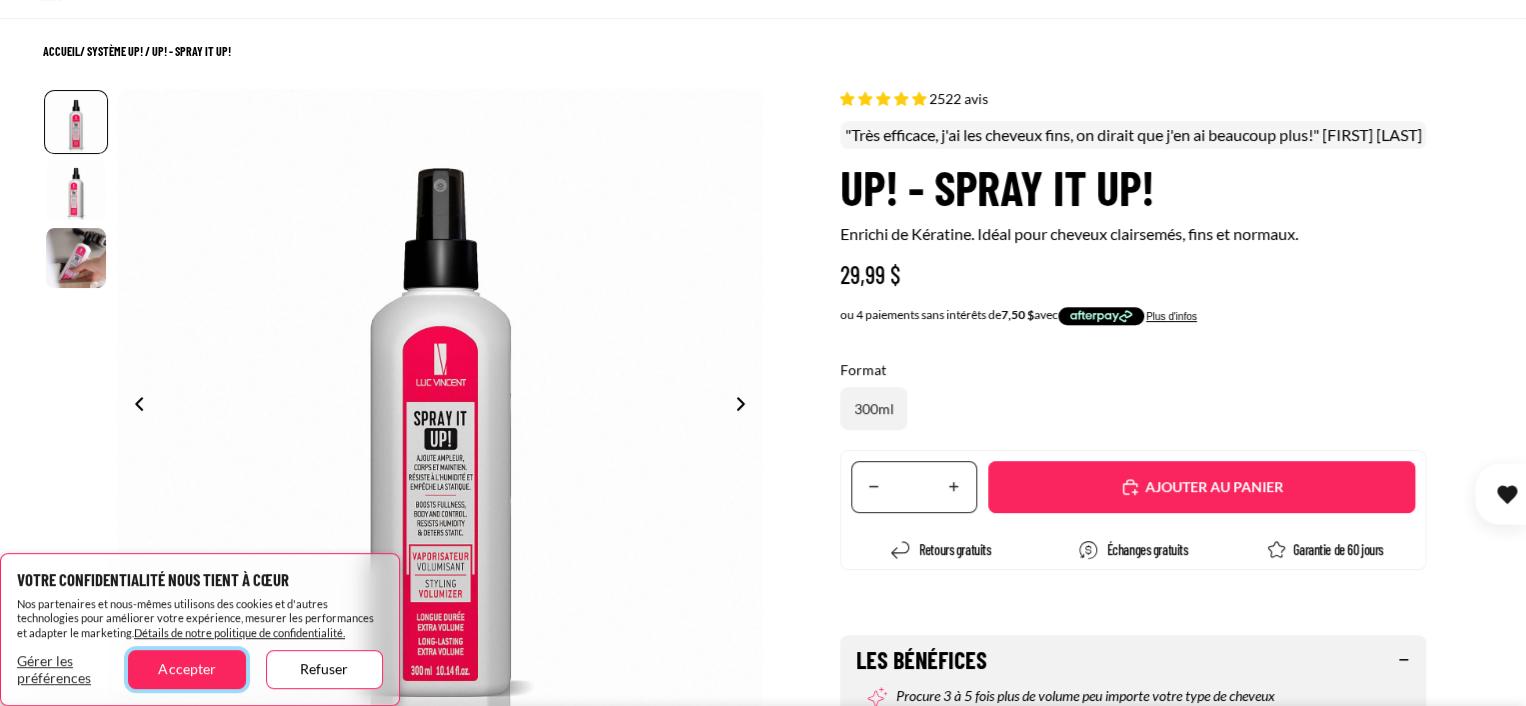 click on "Accepter" at bounding box center [186, 669] 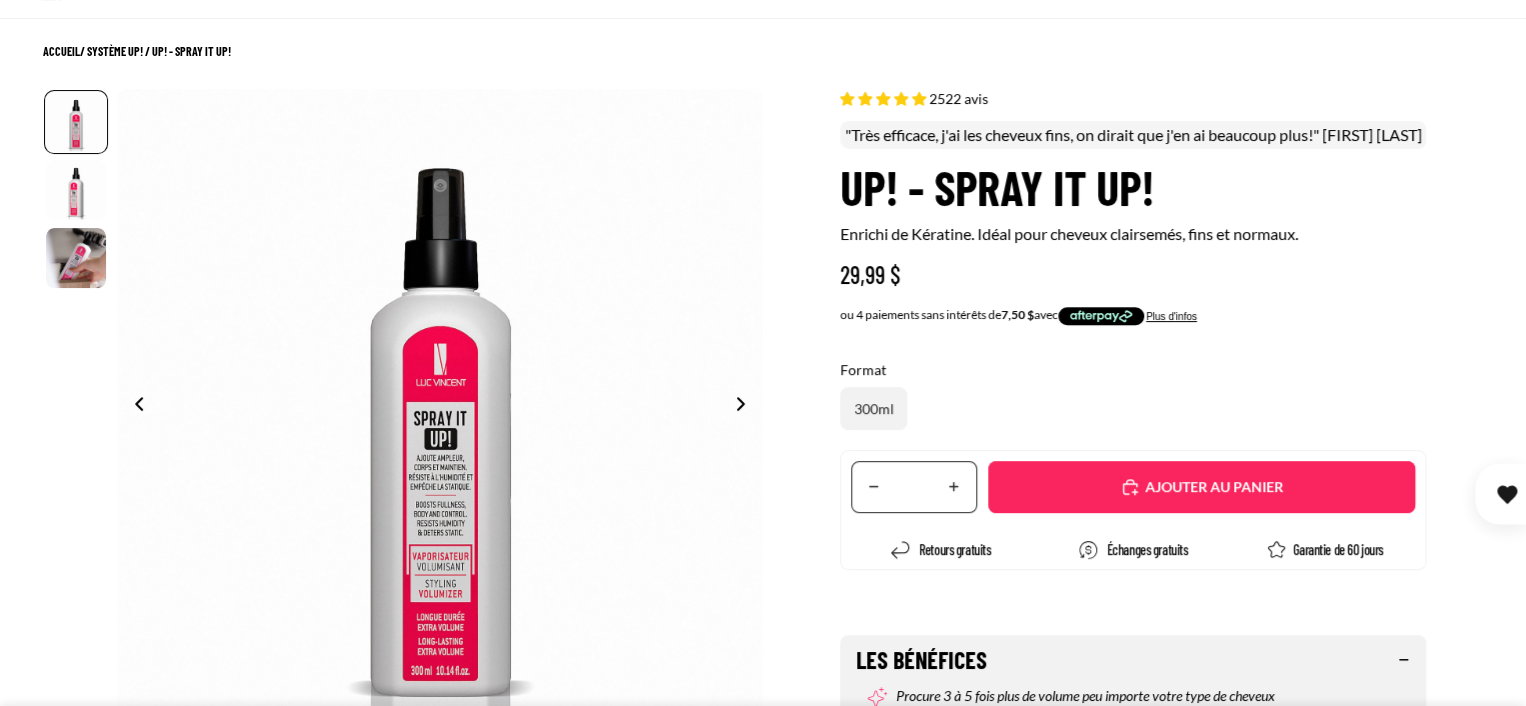 click 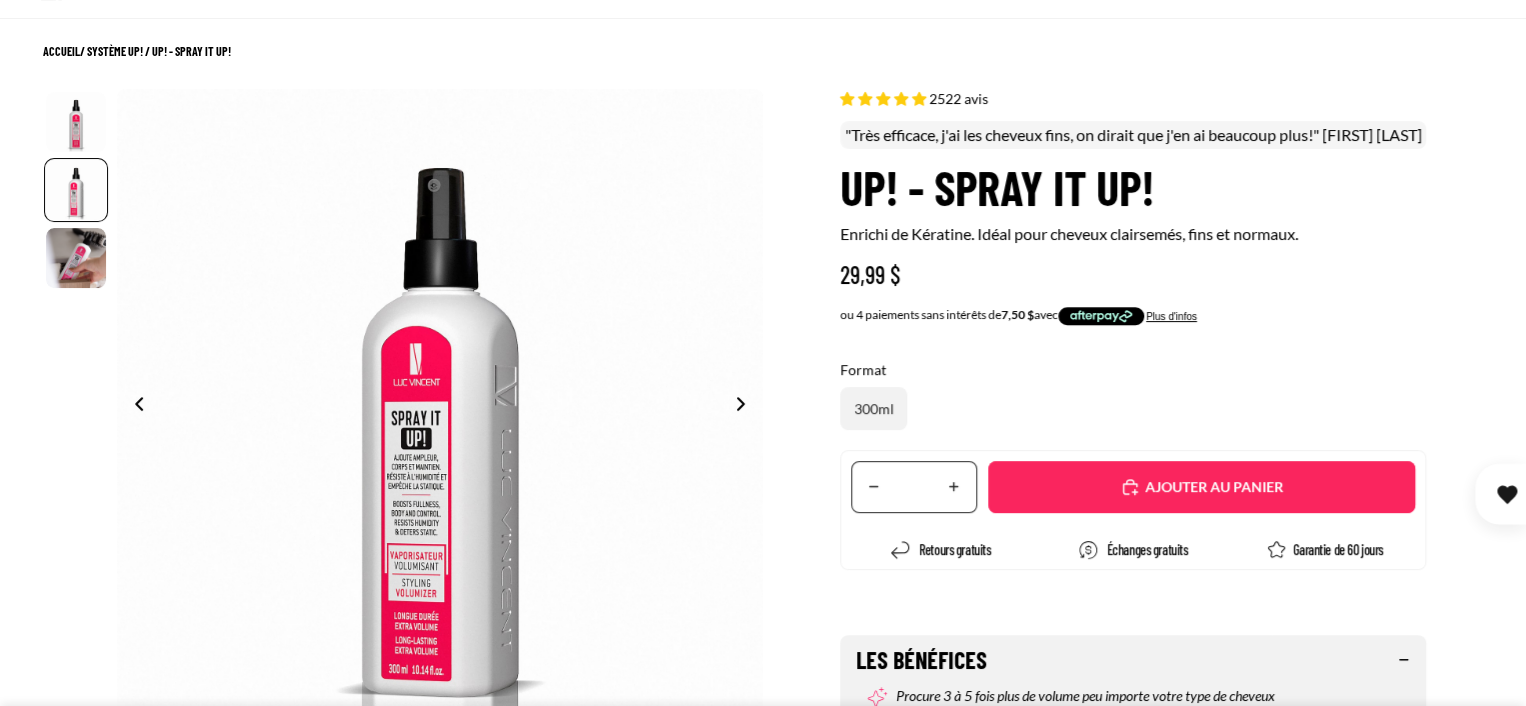 scroll, scrollTop: 0, scrollLeft: 646, axis: horizontal 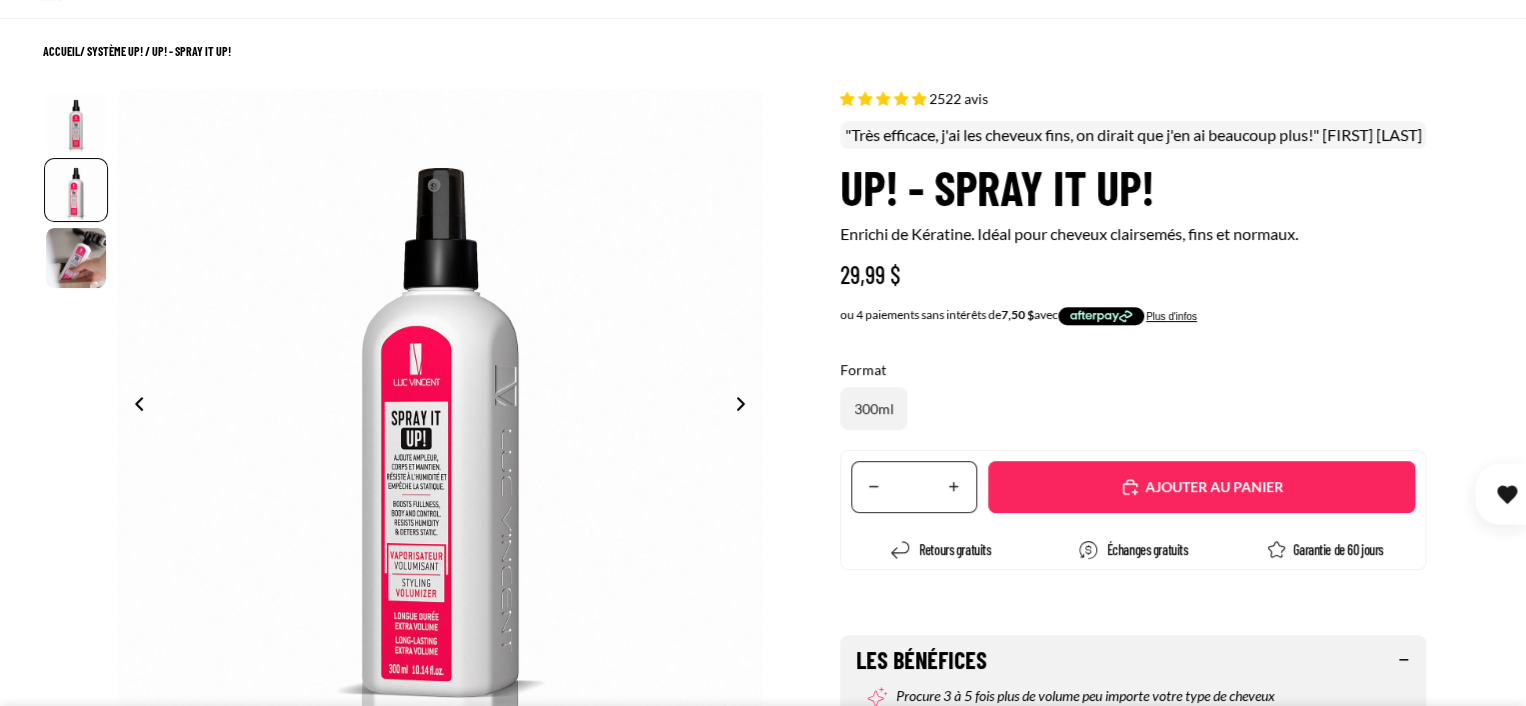 click 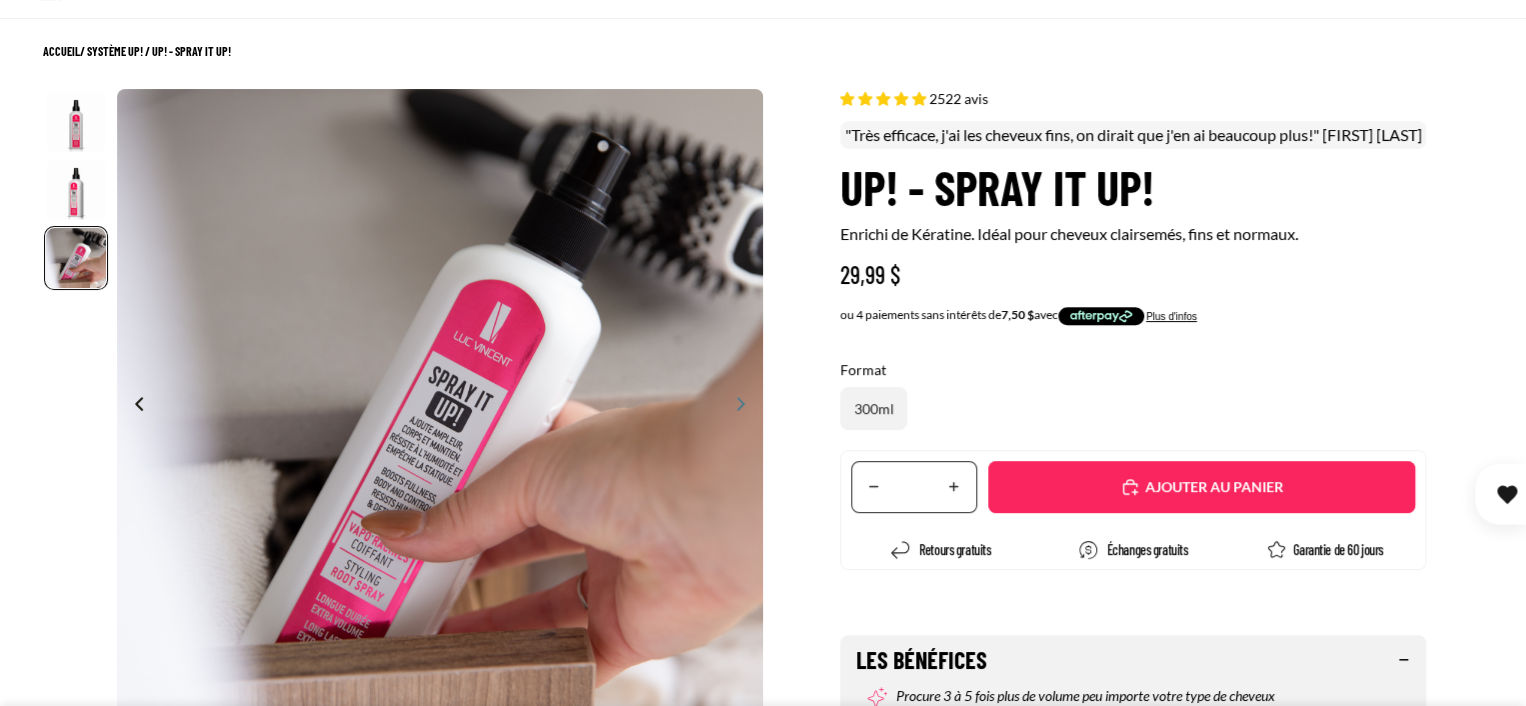scroll, scrollTop: 0, scrollLeft: 1292, axis: horizontal 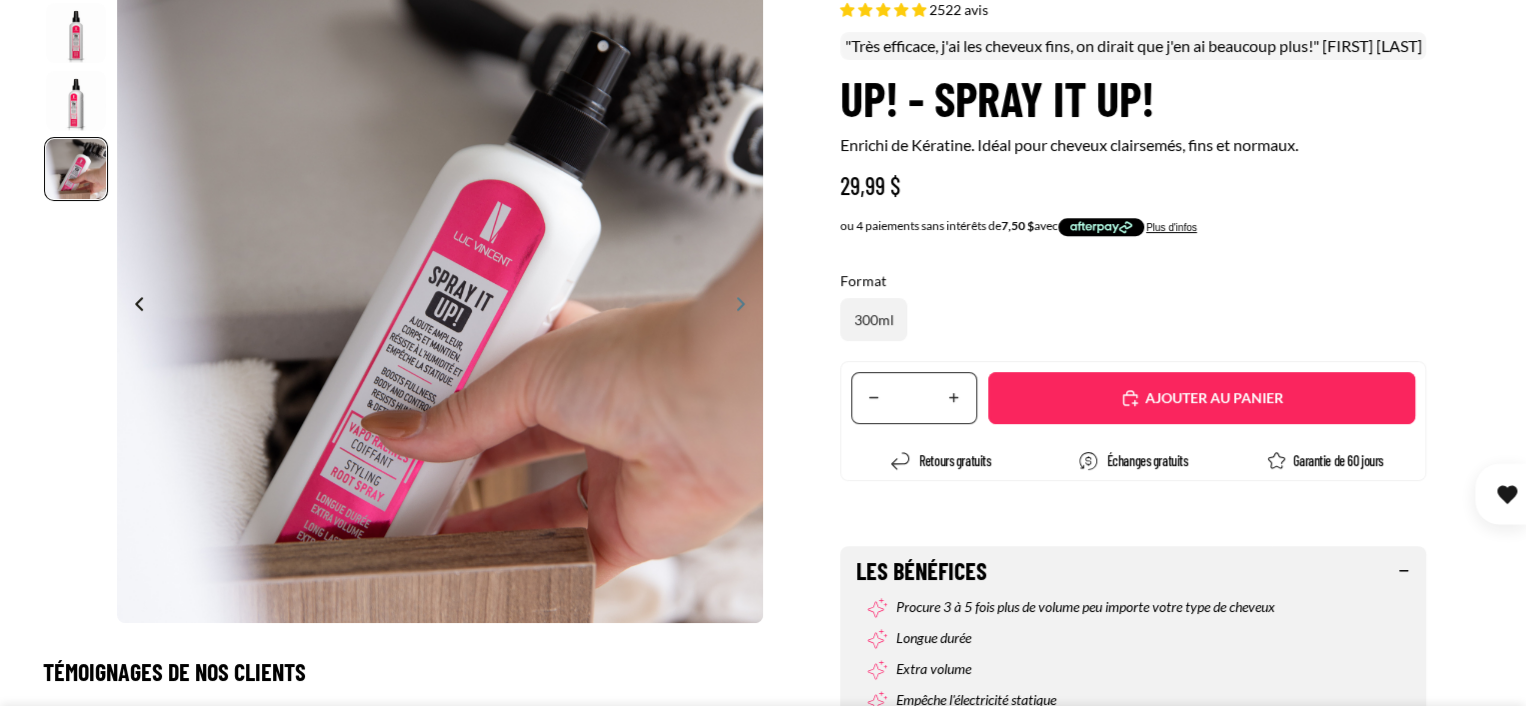 click on "Ajouté" at bounding box center (1211, 397) 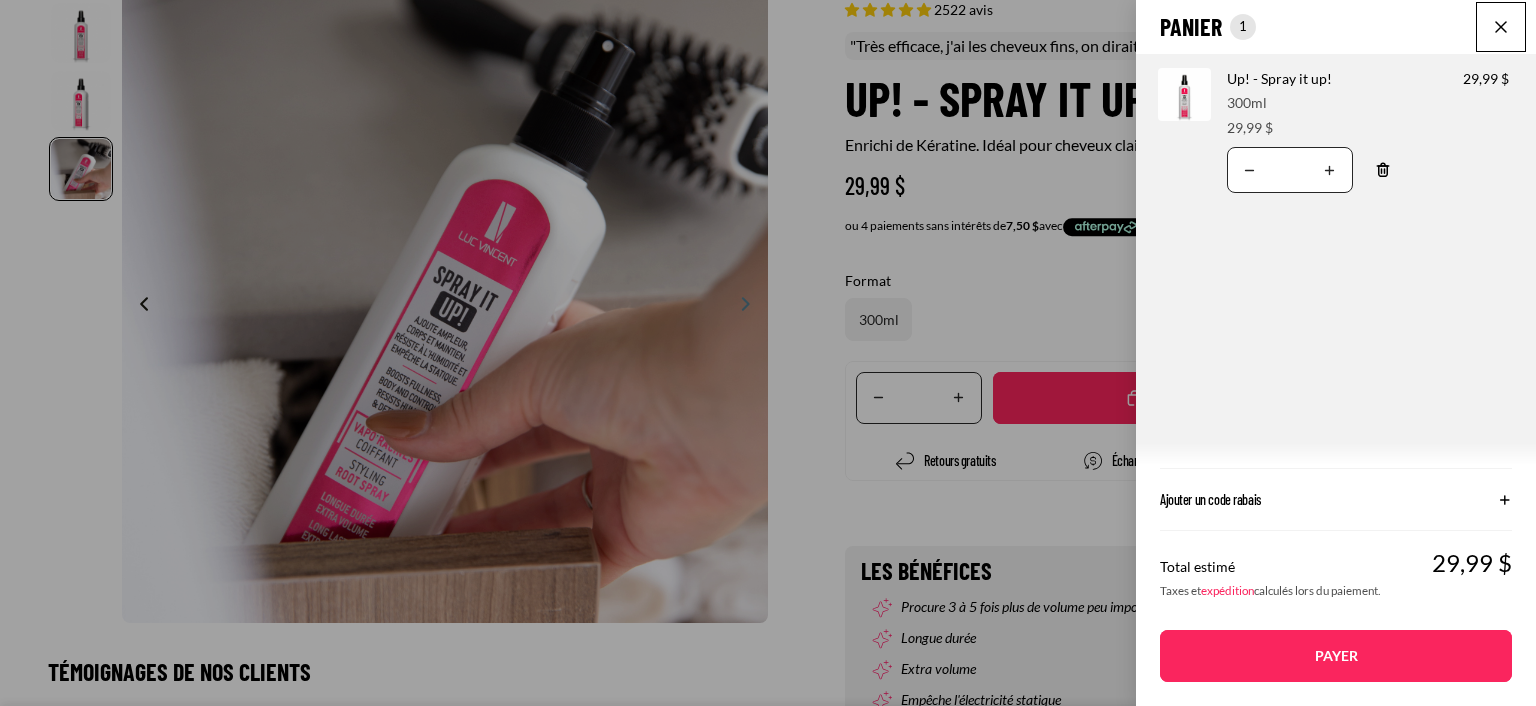 click on "Payer" at bounding box center (1336, 656) 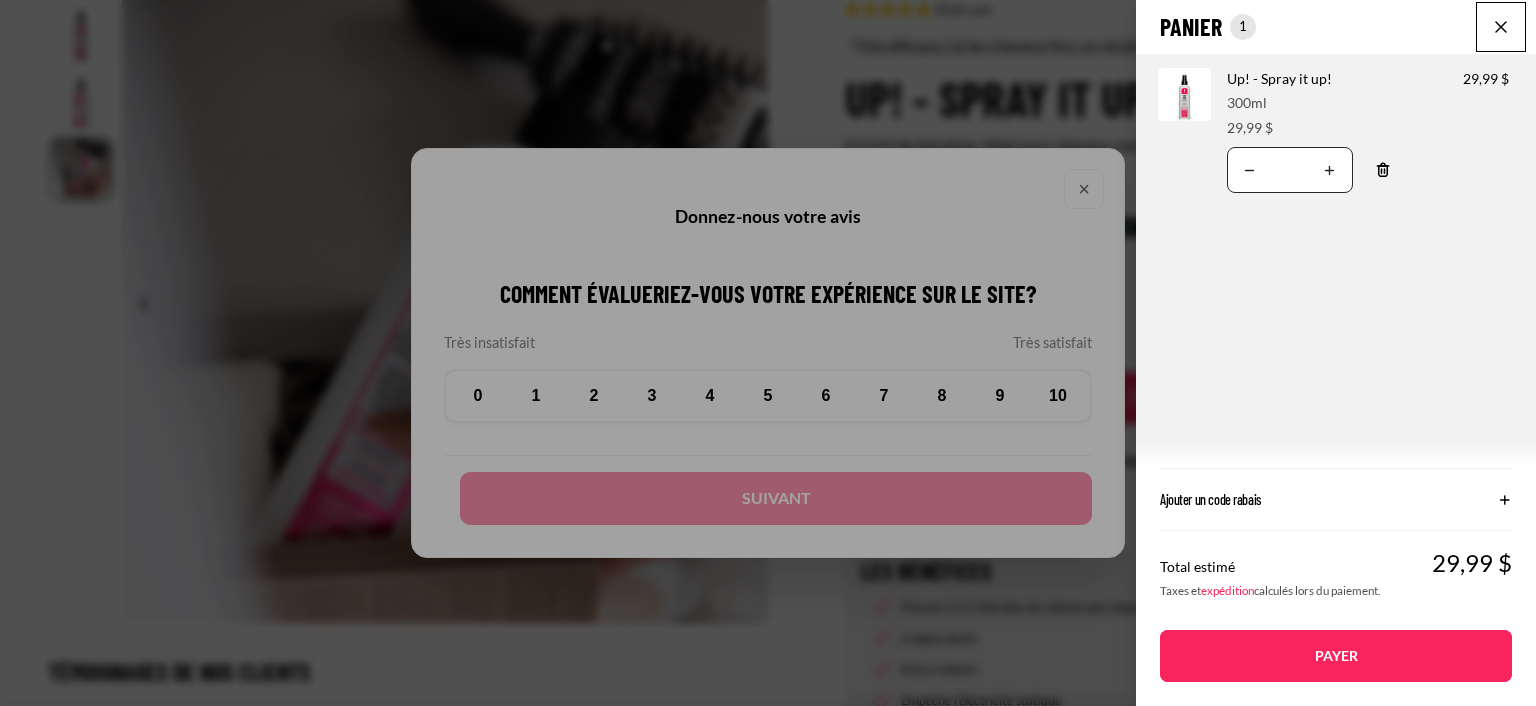 click 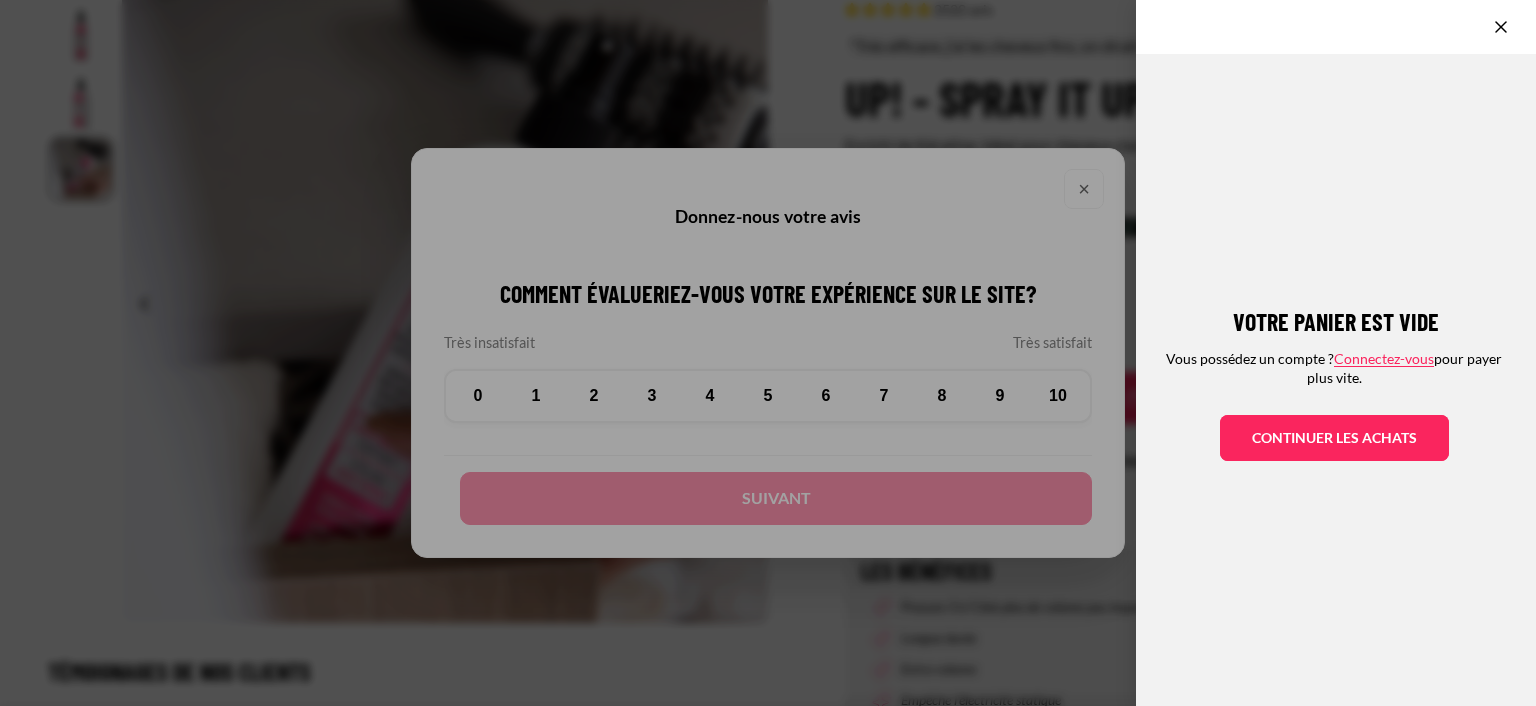 click on "Votre panier est vide
Vous possédez un compte ?  Connectez-vous  pour payer plus vite.
Continuer les achats" 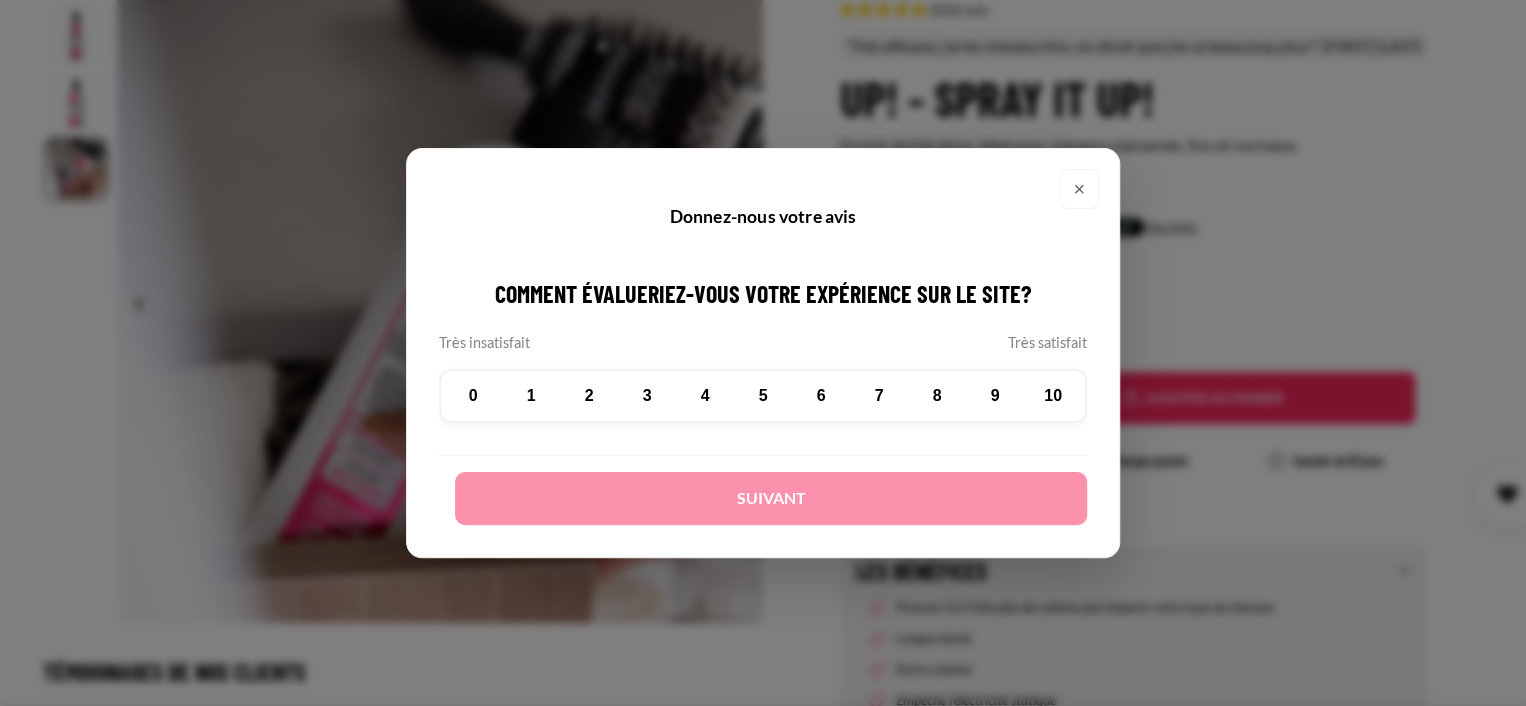 click on "×" at bounding box center [1079, 189] 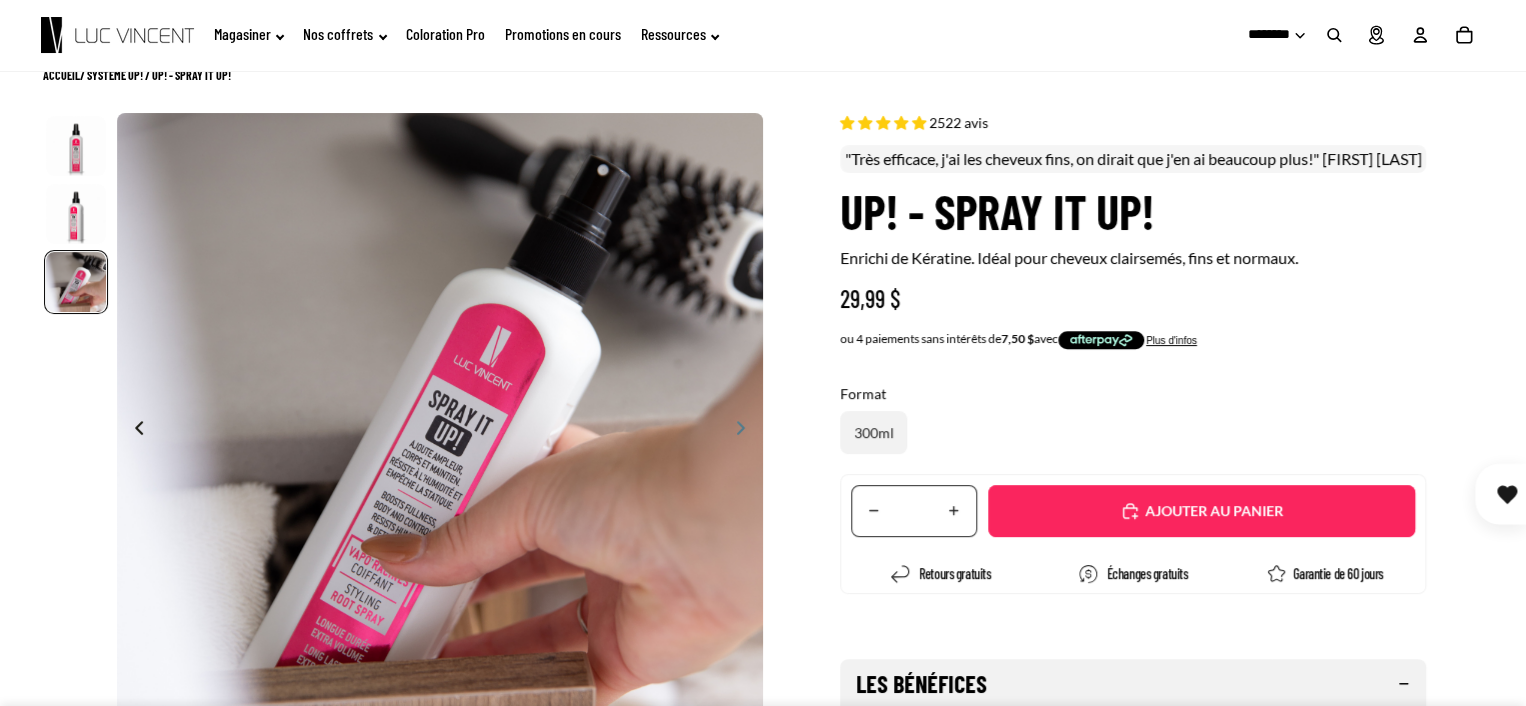scroll, scrollTop: 0, scrollLeft: 0, axis: both 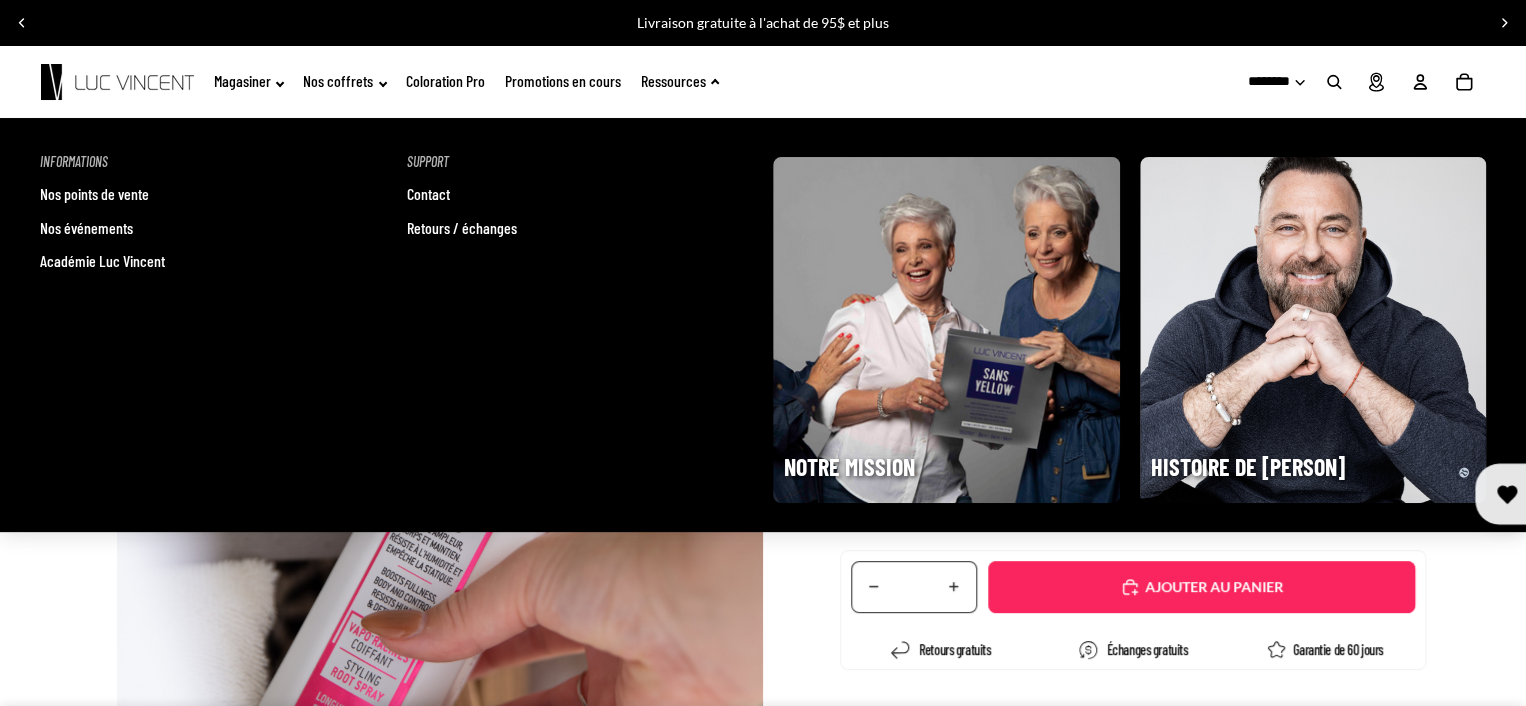click on "Nos points de vente" at bounding box center [94, 194] 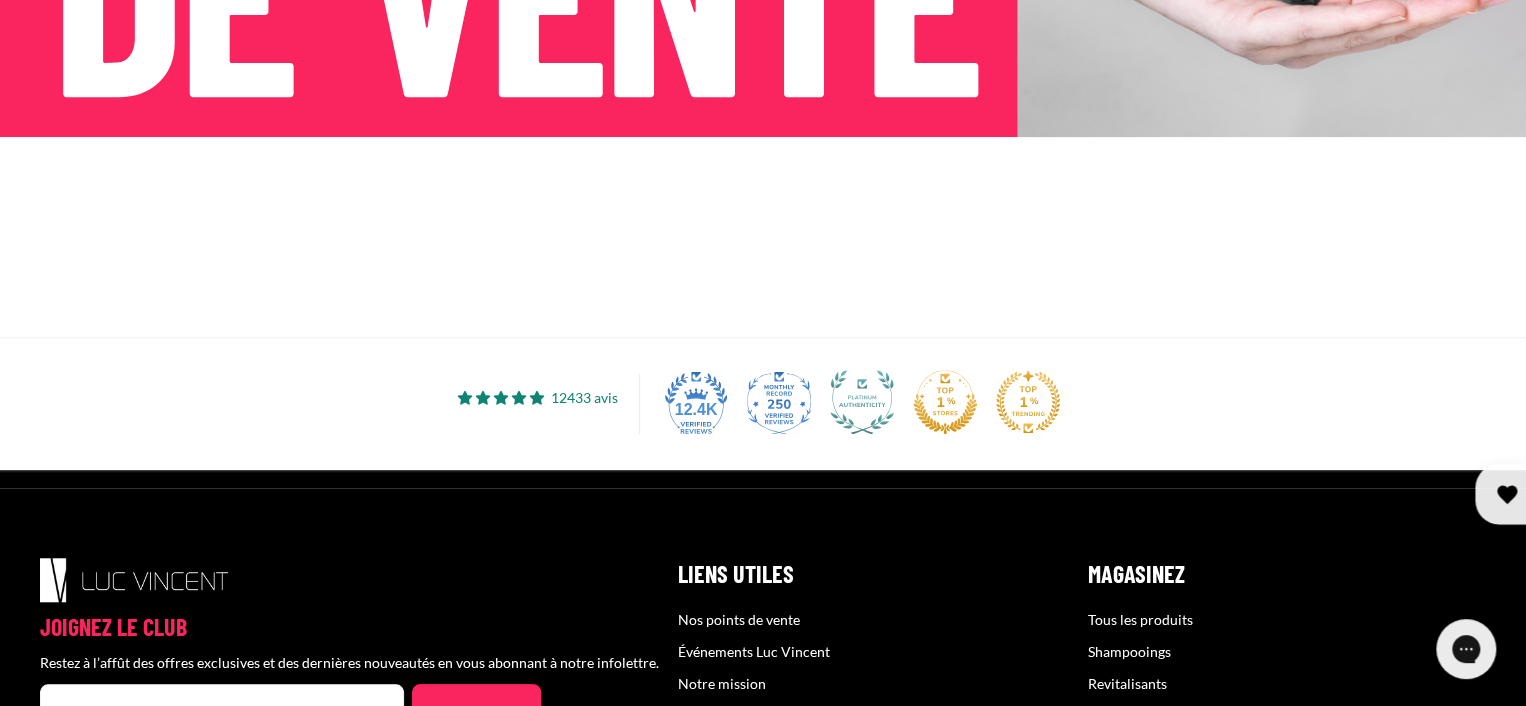 scroll, scrollTop: 600, scrollLeft: 0, axis: vertical 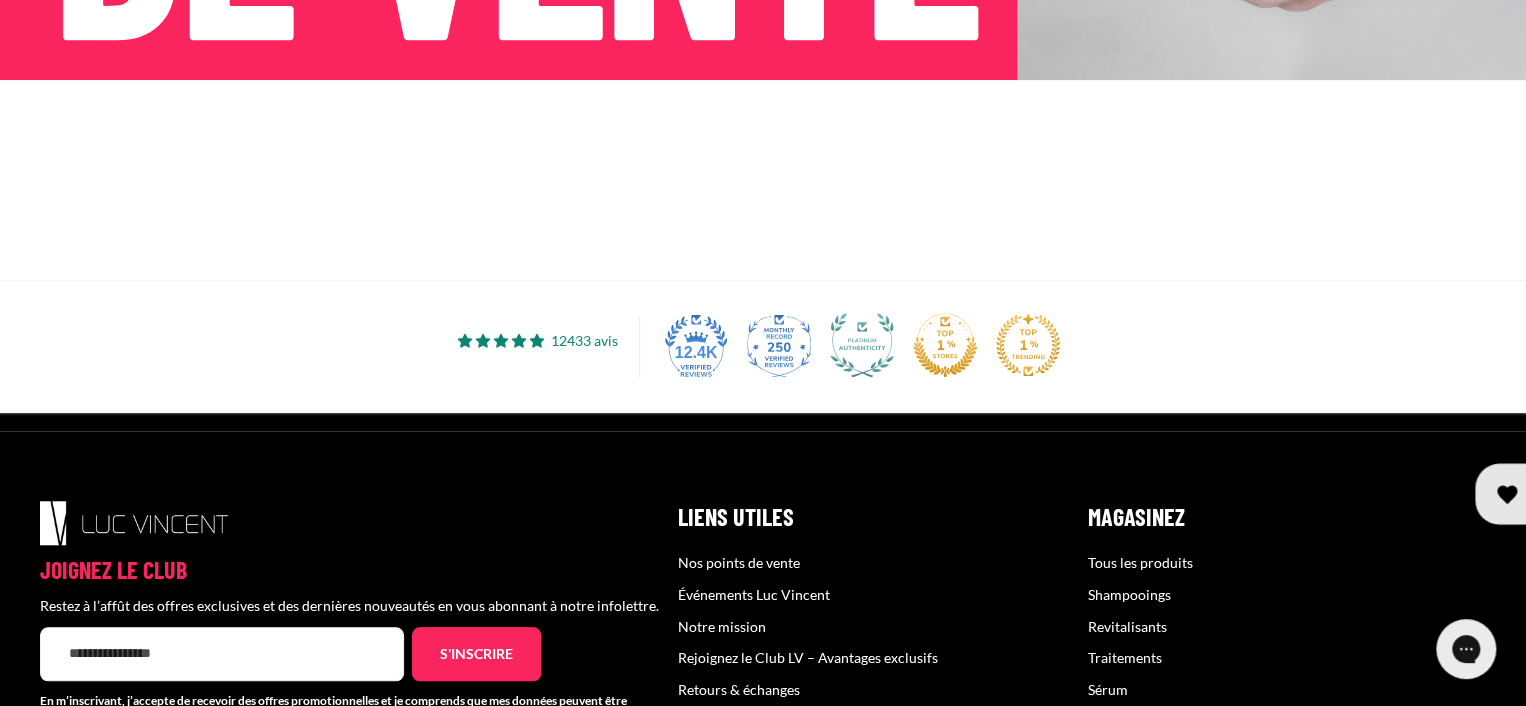click at bounding box center [763, 180] 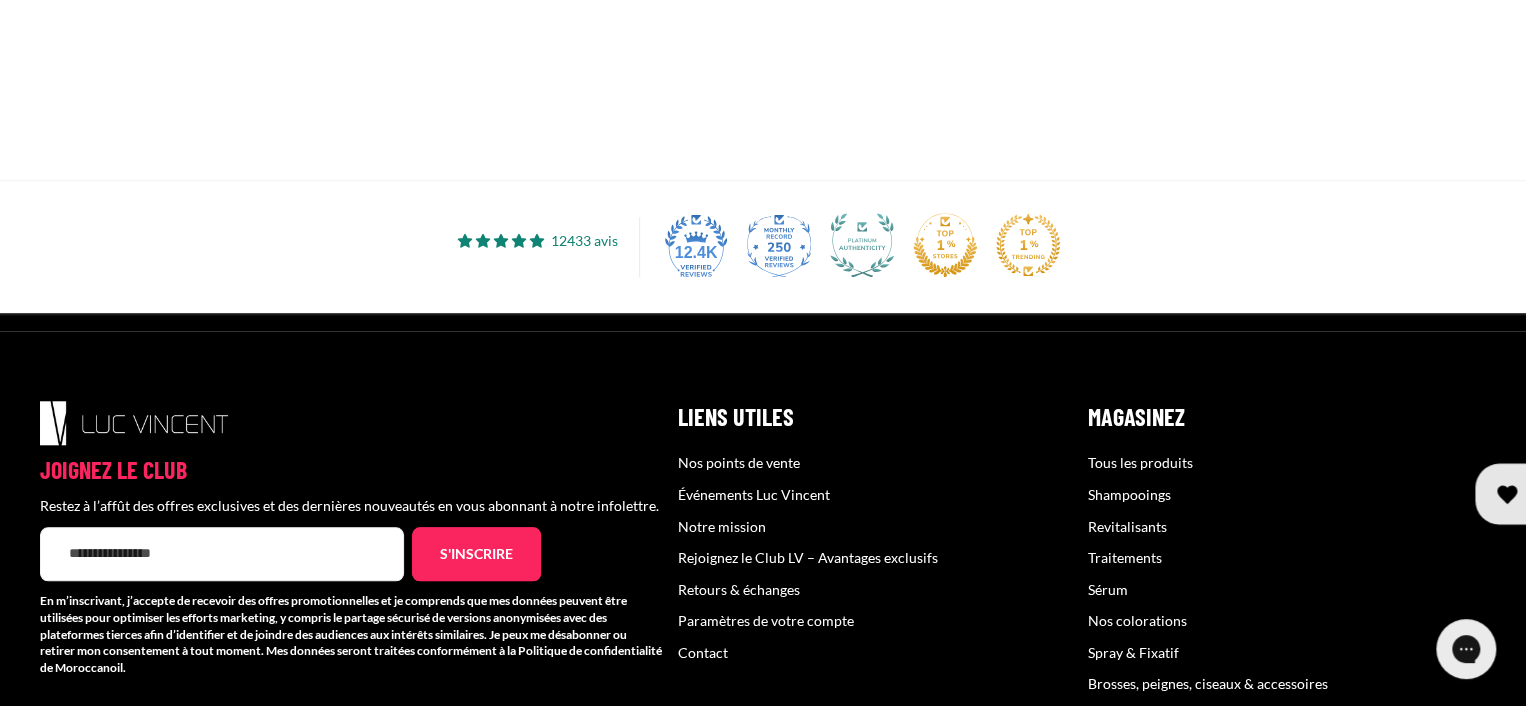 drag, startPoint x: 1213, startPoint y: 353, endPoint x: 891, endPoint y: 336, distance: 322.44846 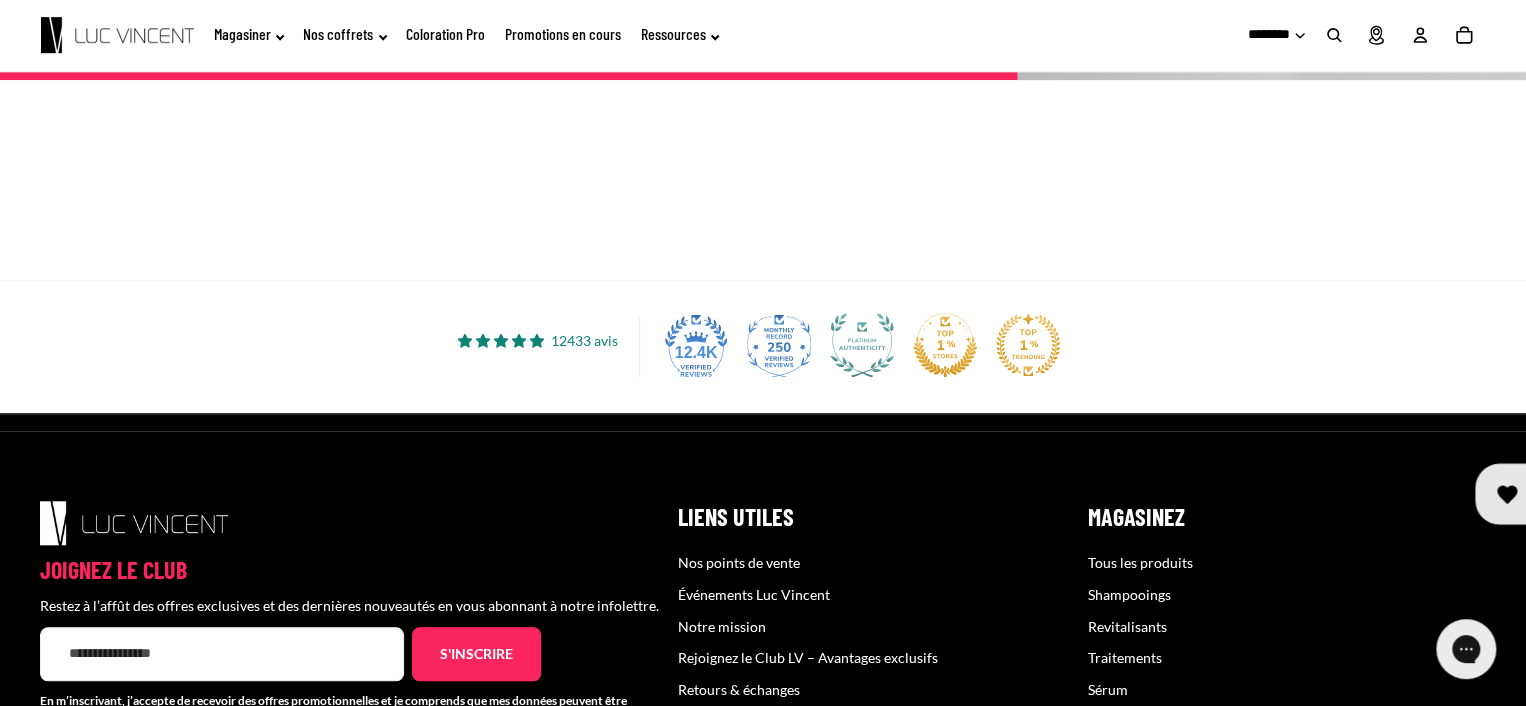 scroll, scrollTop: 400, scrollLeft: 0, axis: vertical 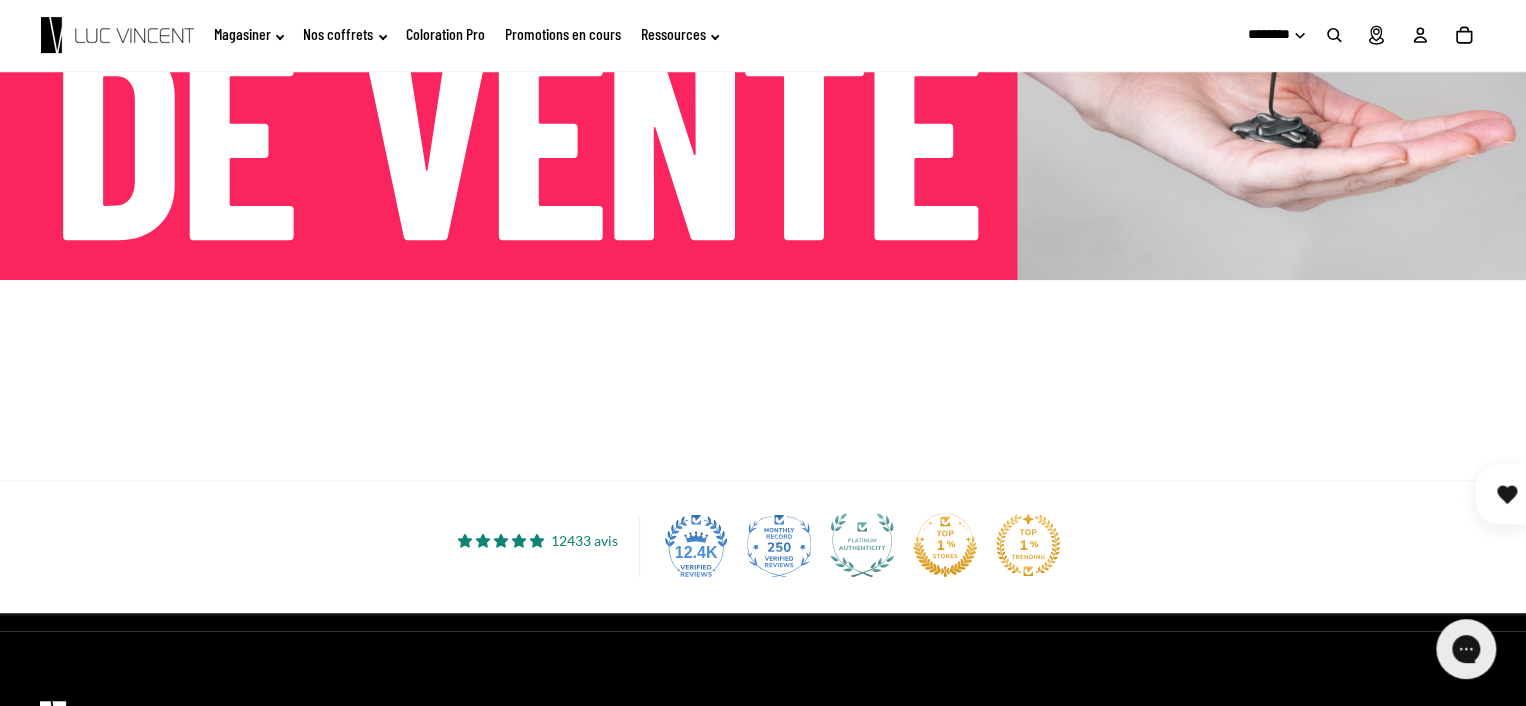 drag, startPoint x: 1088, startPoint y: 599, endPoint x: 1037, endPoint y: 341, distance: 262.9924 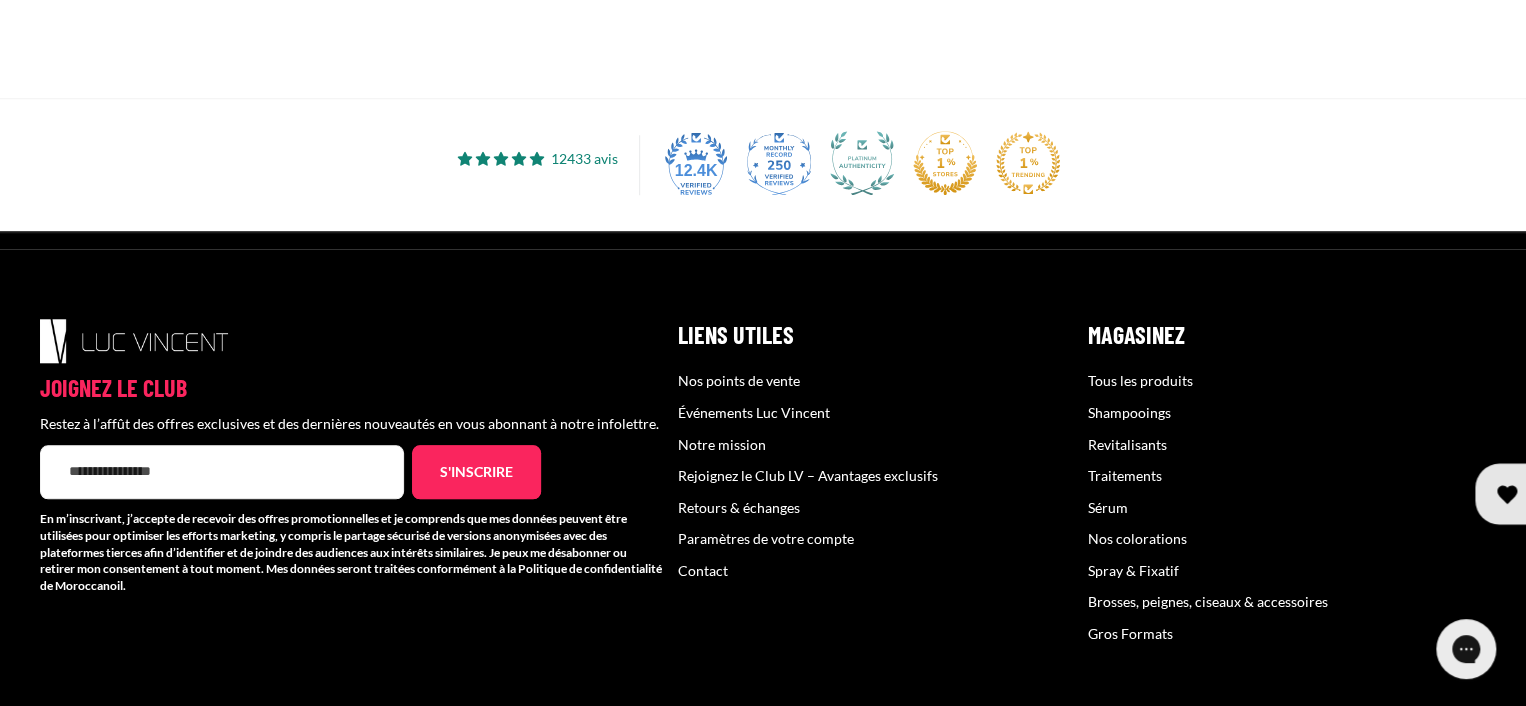 scroll, scrollTop: 801, scrollLeft: 0, axis: vertical 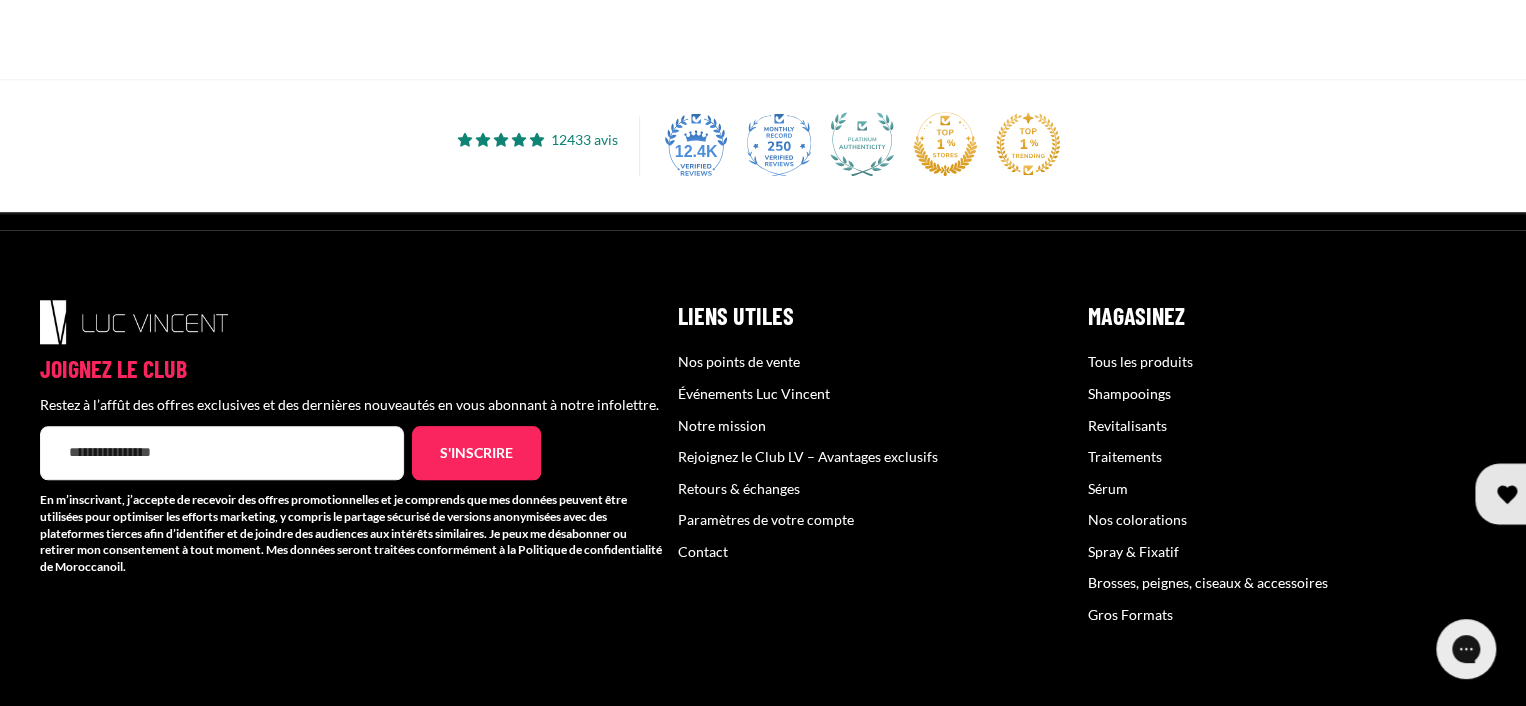 drag, startPoint x: 944, startPoint y: 330, endPoint x: 908, endPoint y: 566, distance: 238.72998 